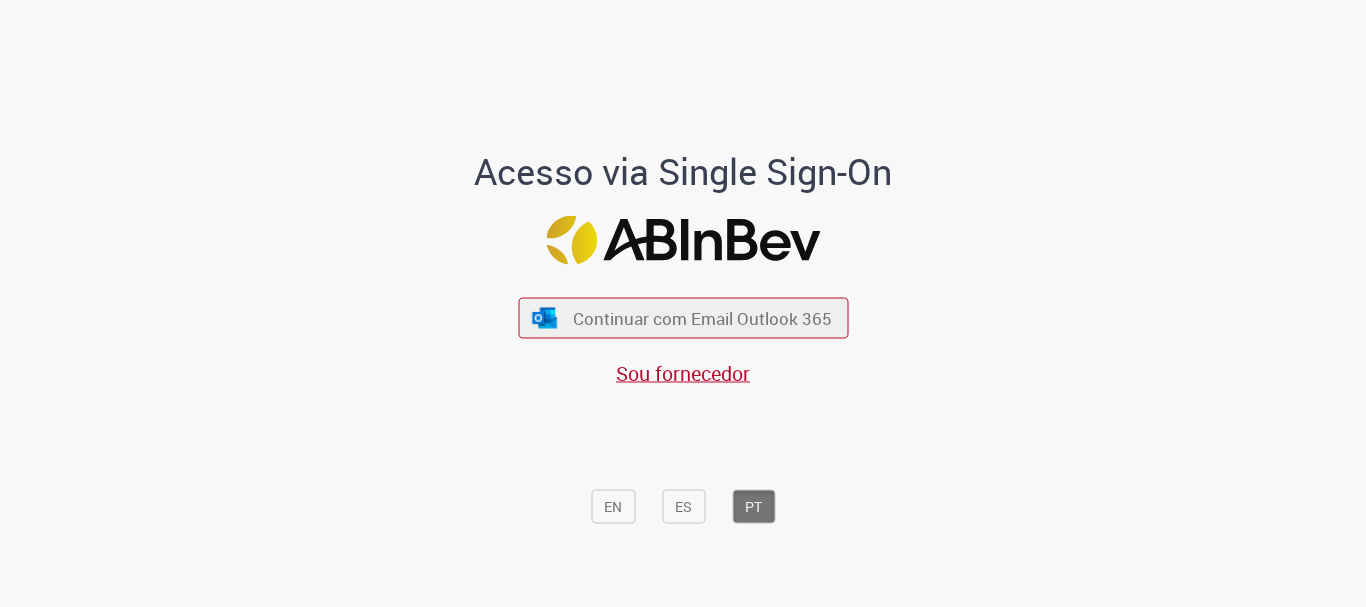 scroll, scrollTop: 0, scrollLeft: 0, axis: both 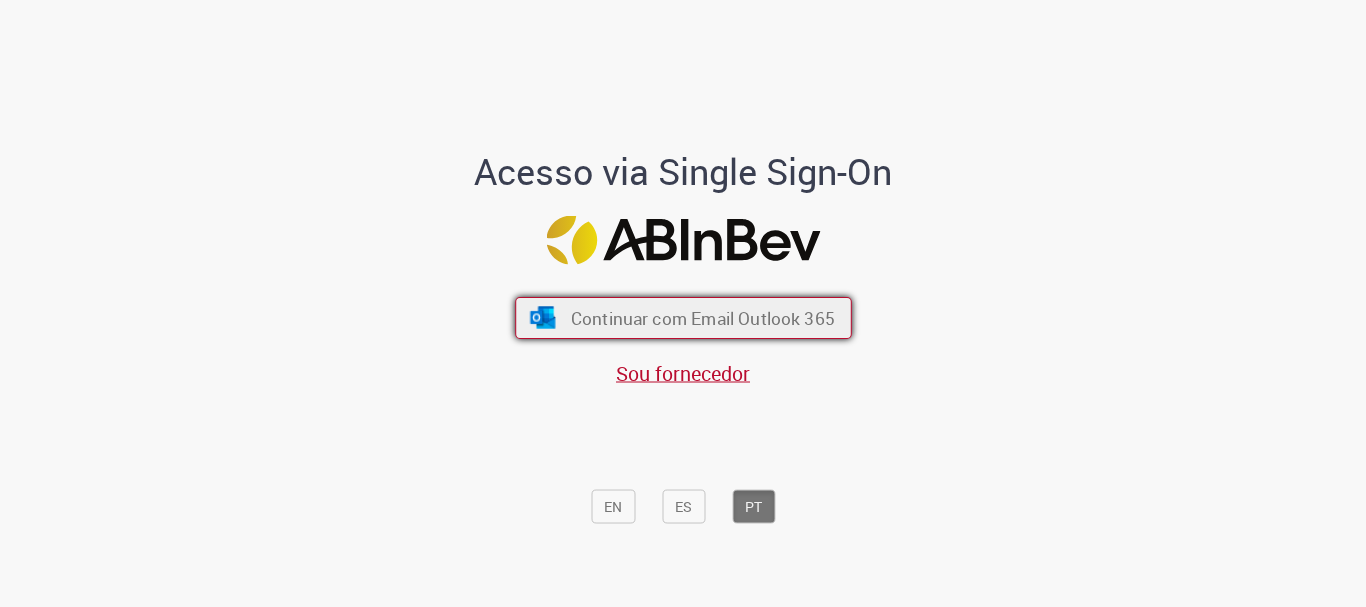 click on "Continuar com Email Outlook 365" at bounding box center (702, 318) 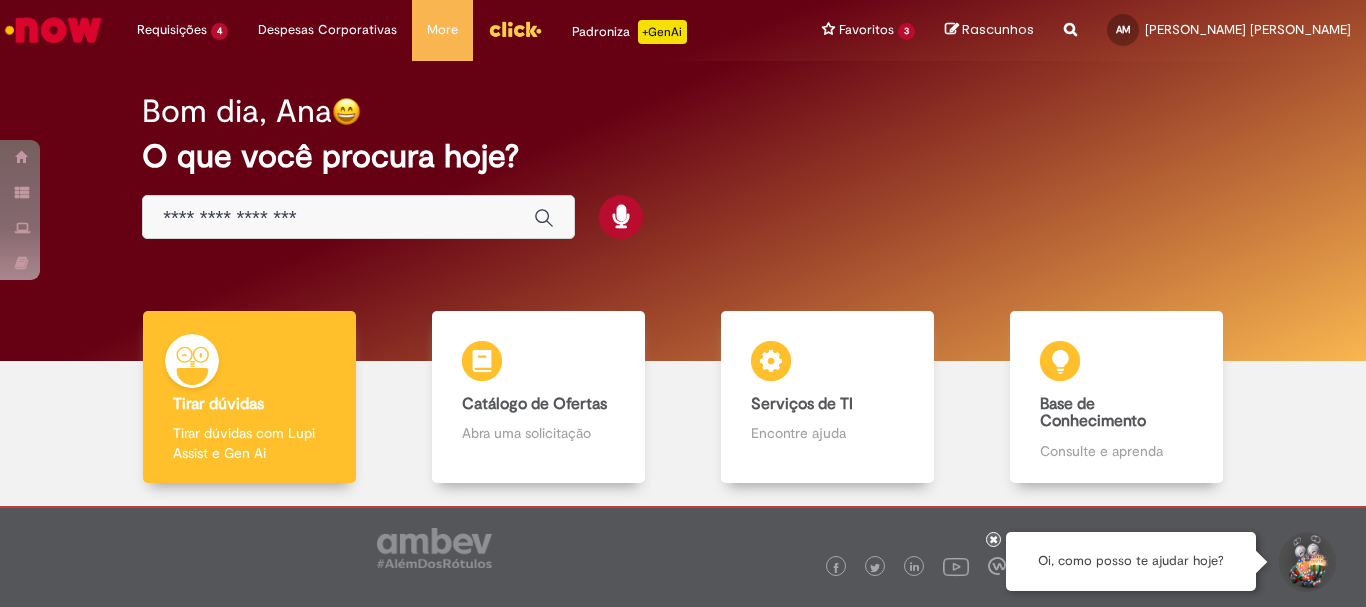 scroll, scrollTop: 0, scrollLeft: 0, axis: both 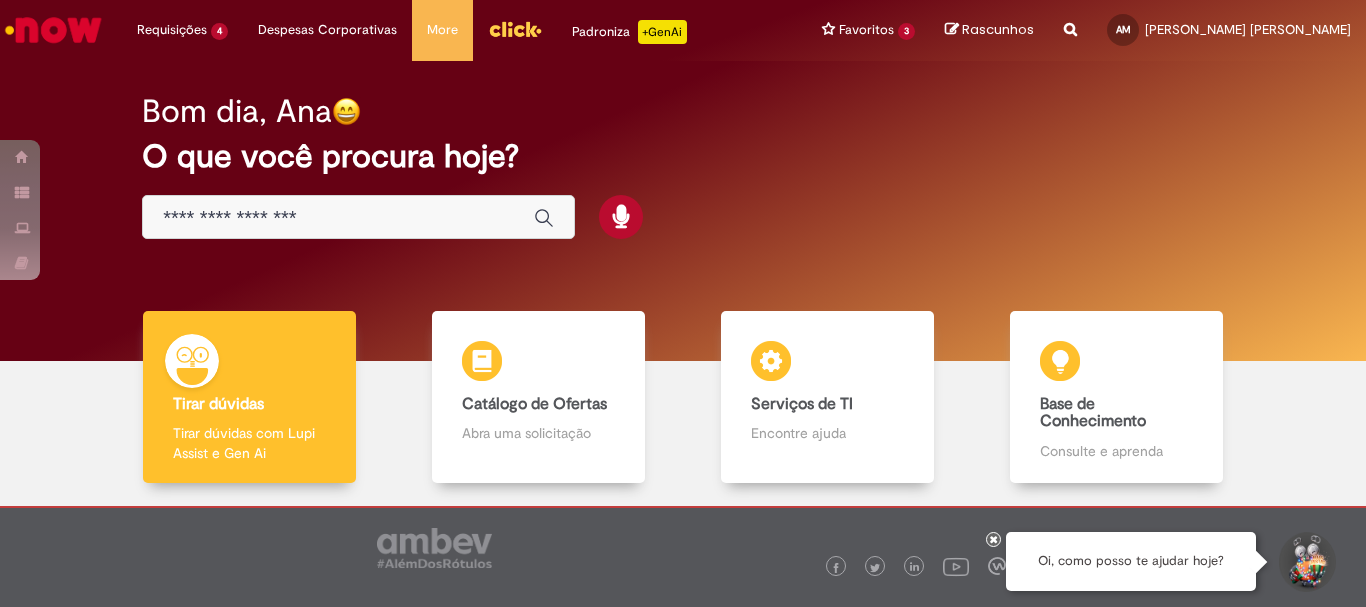 click on "Reportar problema
Artigos
Não encontrou base de conhecimento
Catálogo
Não foram encontradas ofertas
Comunidade
Nenhum resultado encontrado na comunidade" at bounding box center [1070, 30] 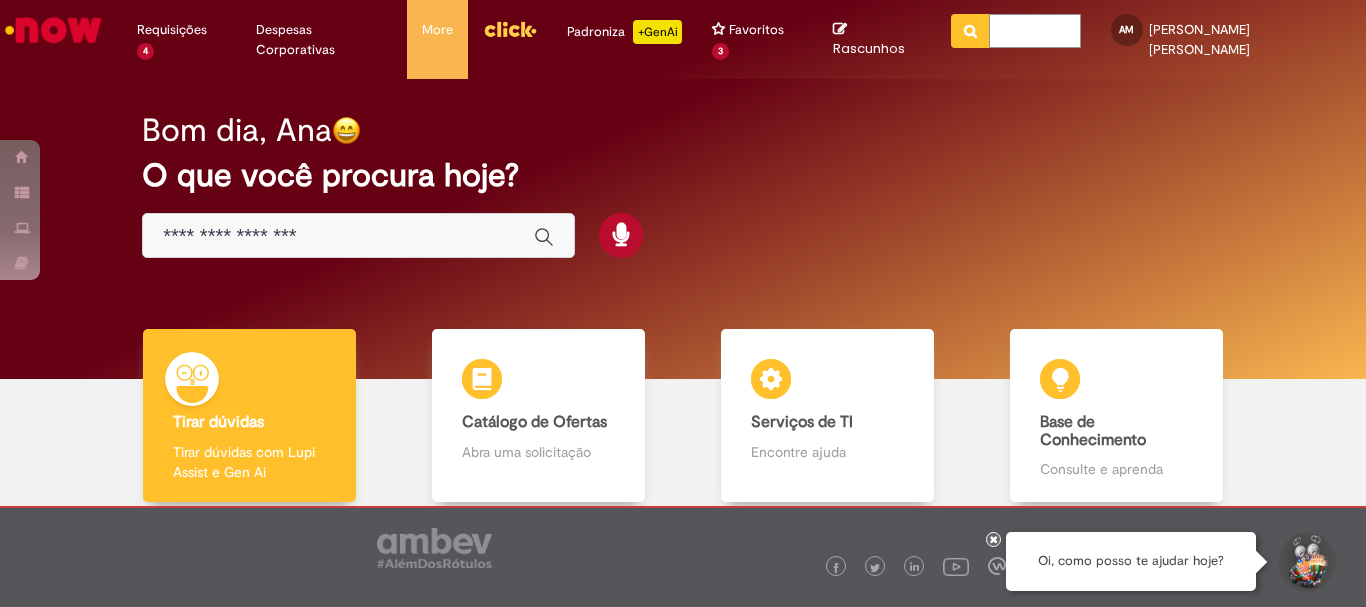 click at bounding box center [1035, 31] 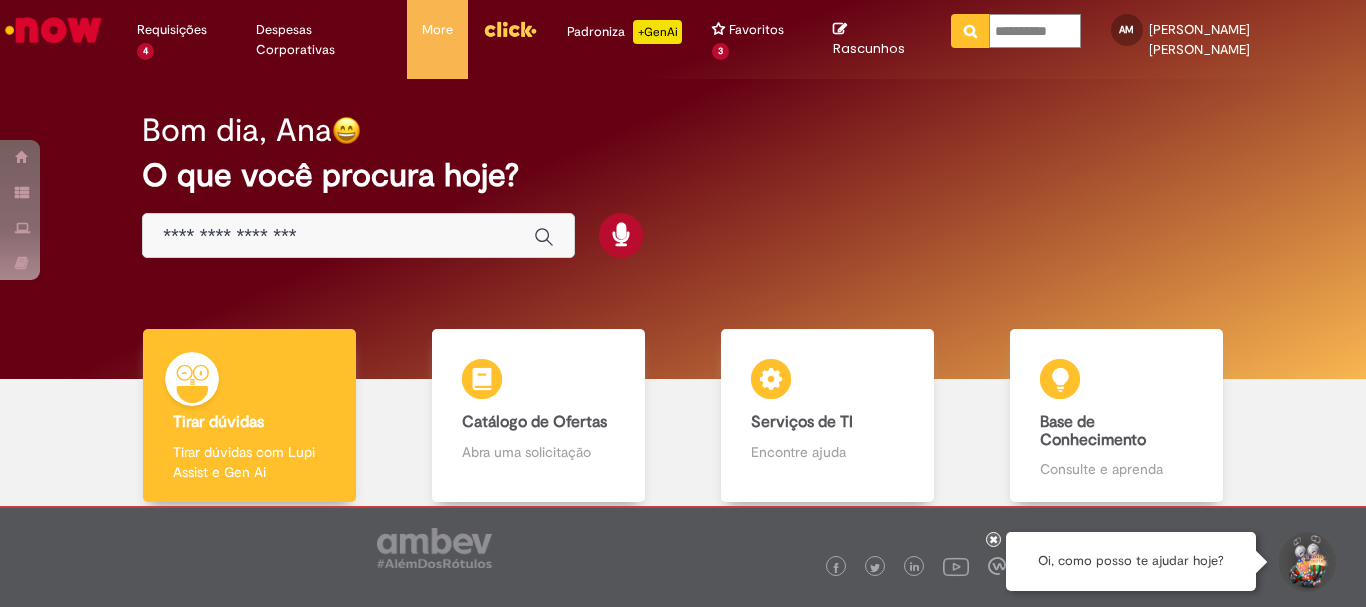click at bounding box center [970, 31] 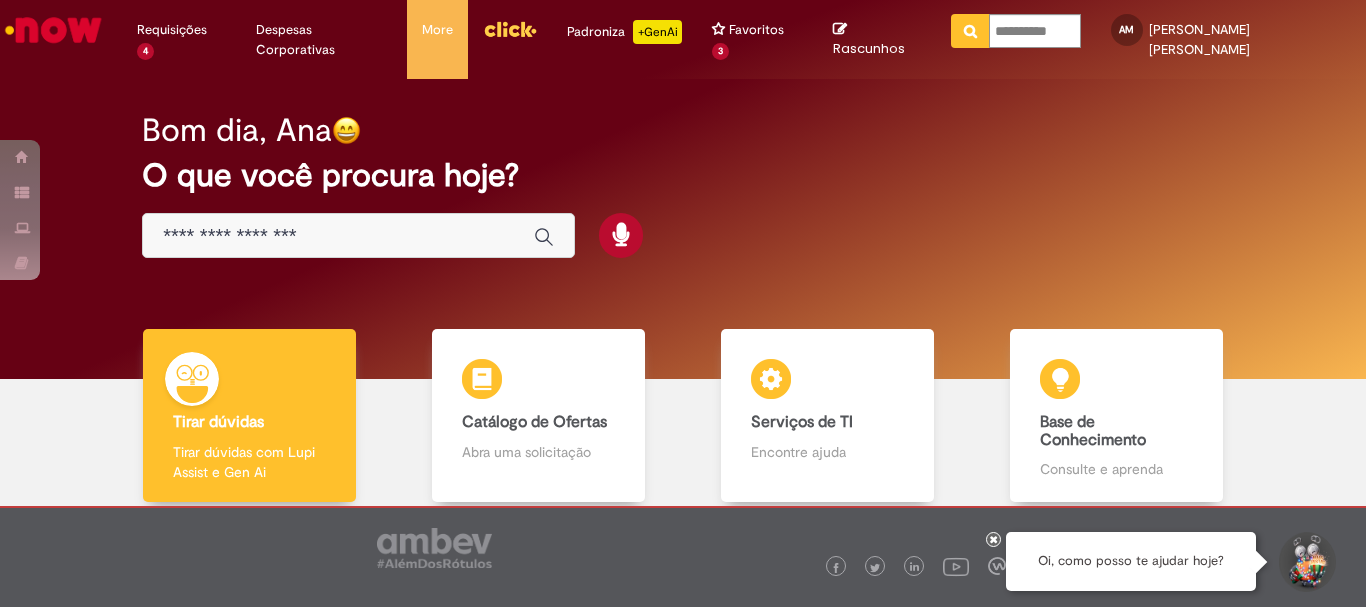 type on "**********" 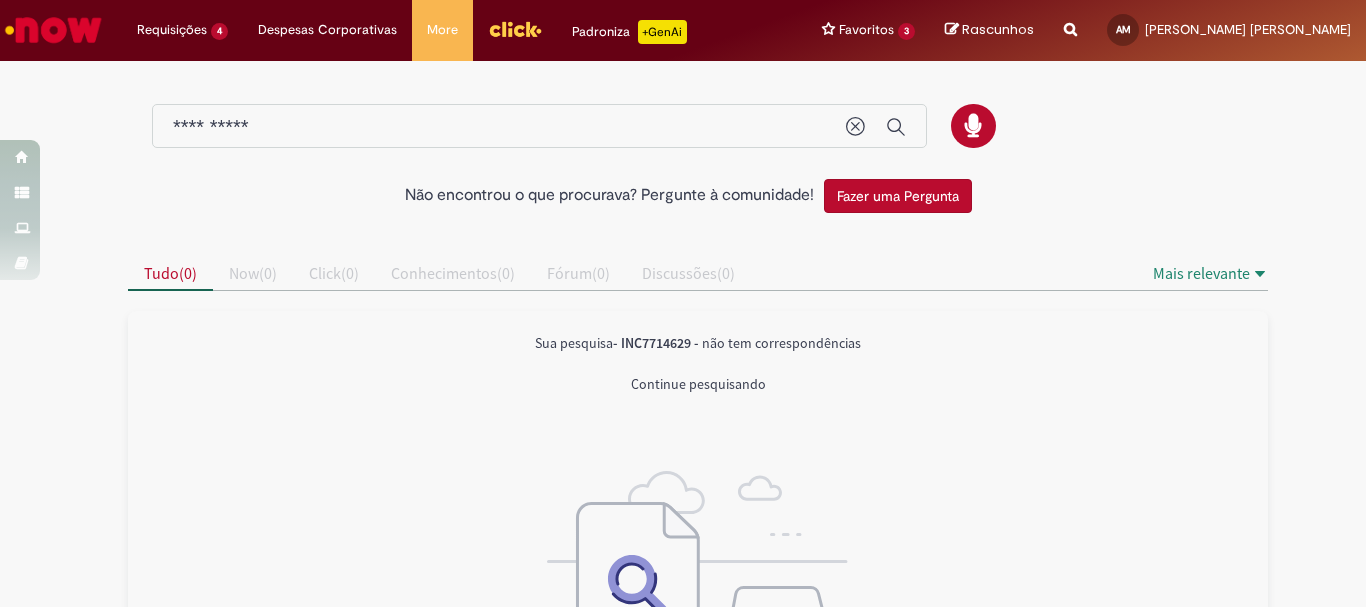 drag, startPoint x: 616, startPoint y: 336, endPoint x: 686, endPoint y: 336, distance: 70 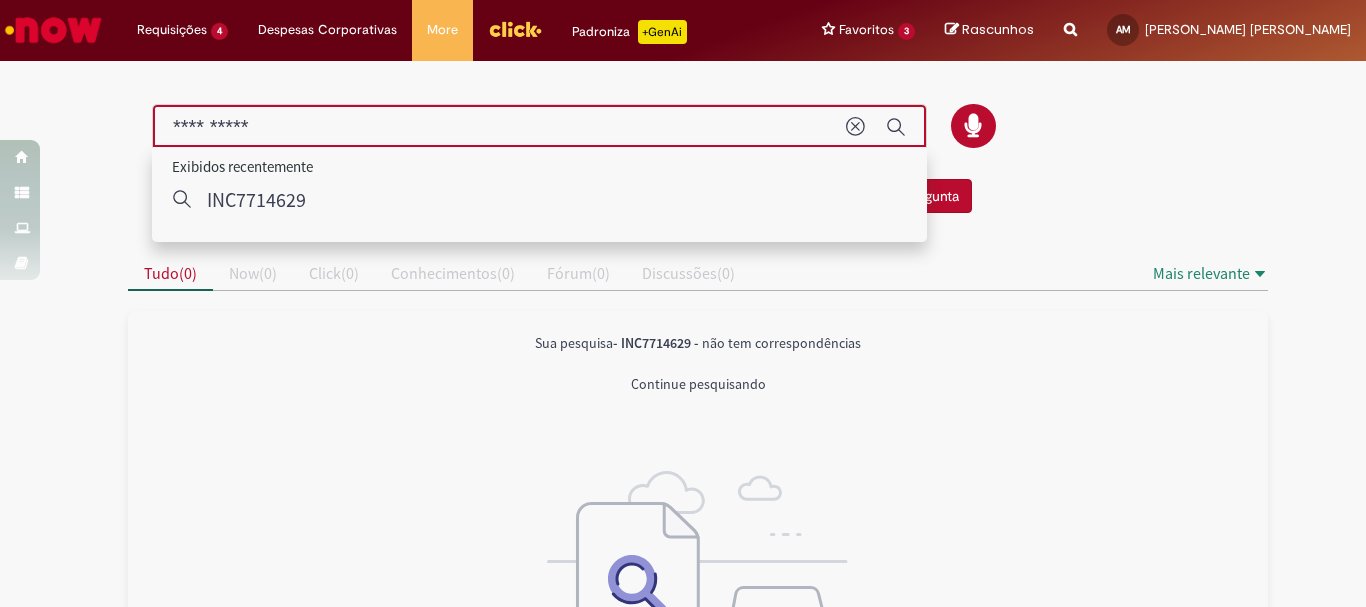 drag, startPoint x: 407, startPoint y: 126, endPoint x: 122, endPoint y: 97, distance: 286.47165 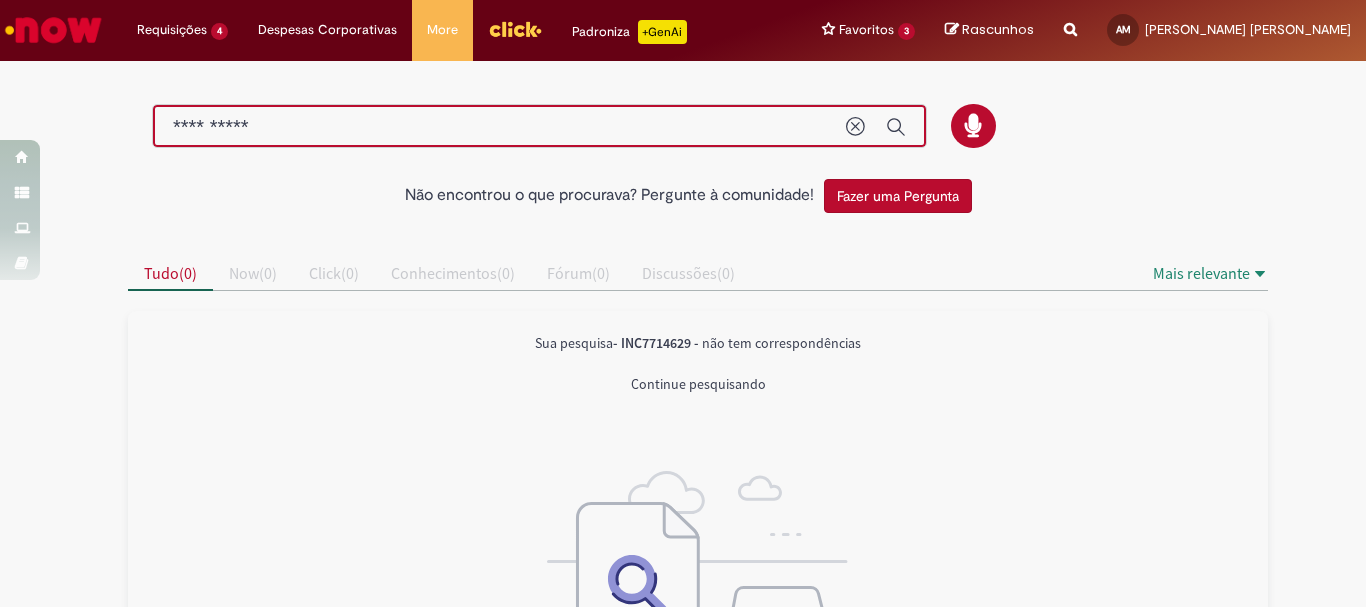 type 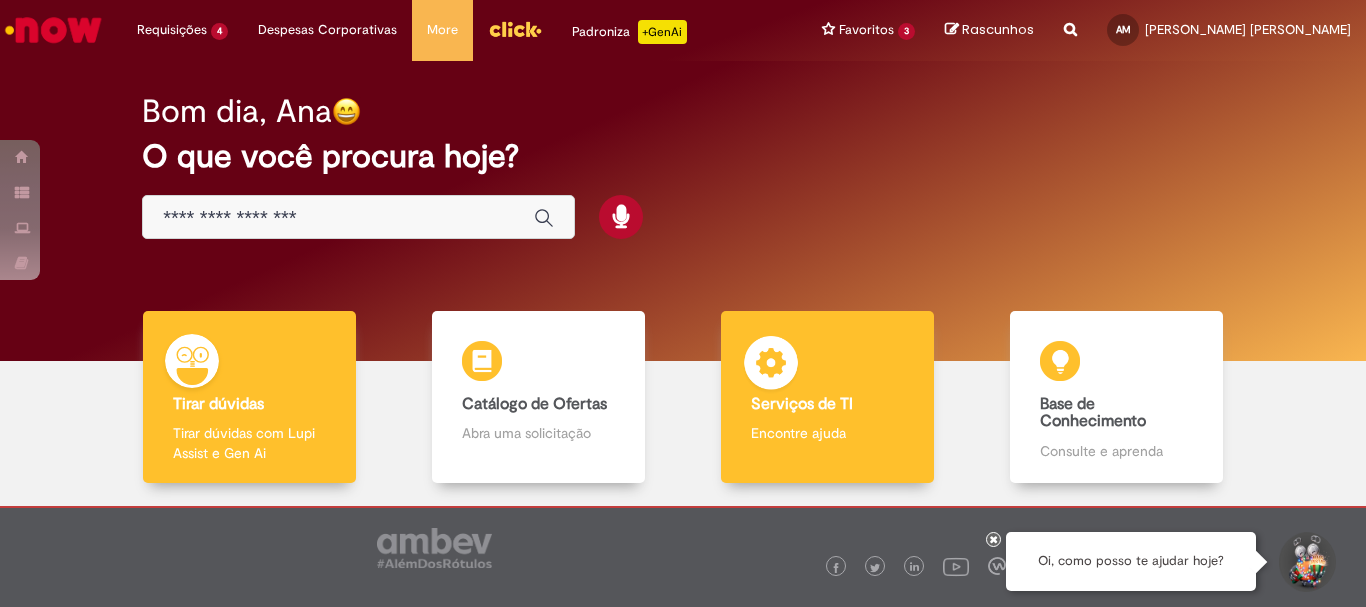 click on "Serviços de TI
Serviços de TI
Encontre ajuda" at bounding box center [827, 397] 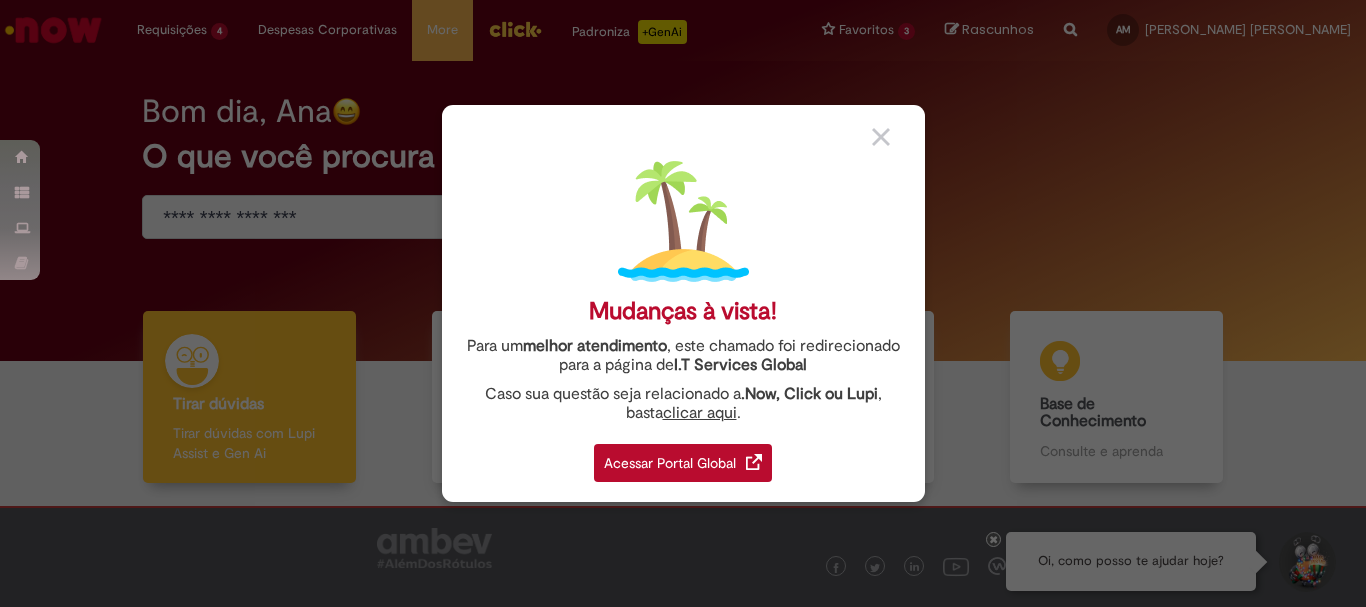 click on "Acessar Portal Global" at bounding box center [683, 463] 